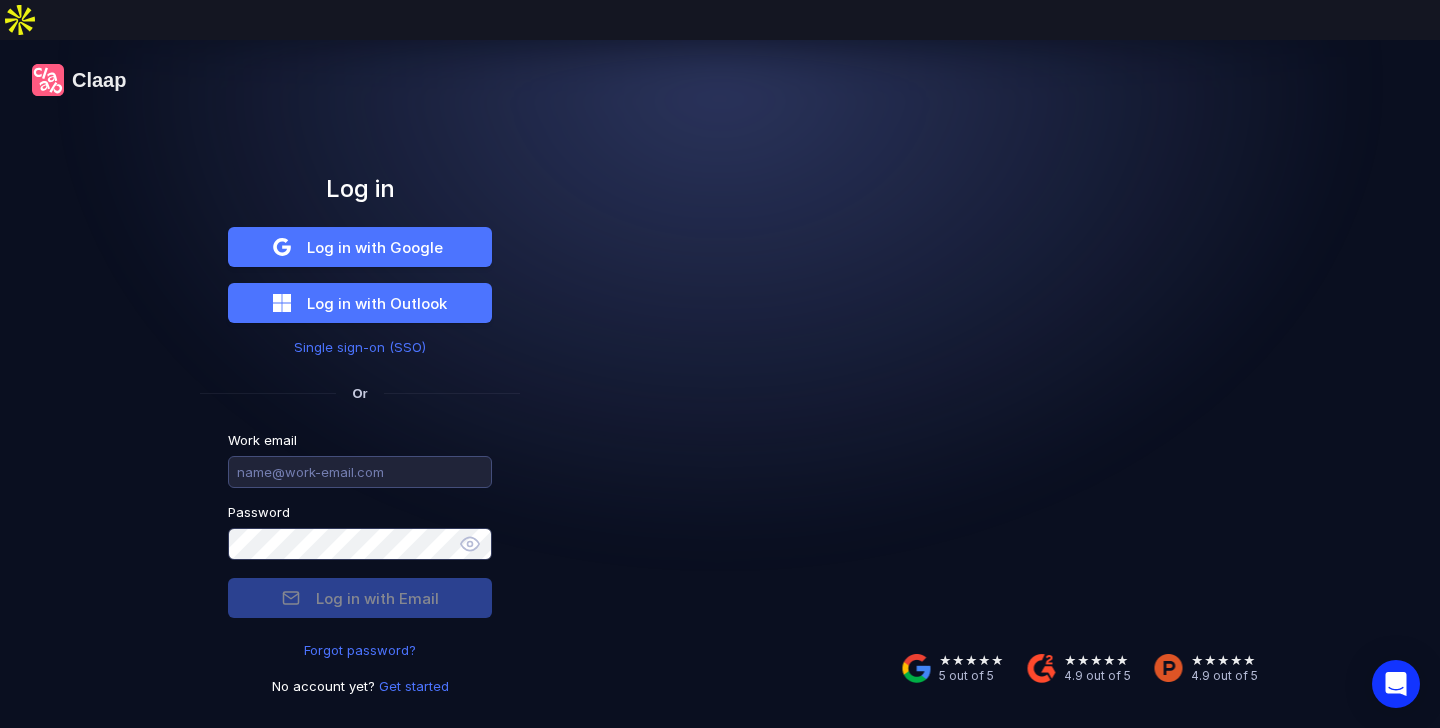 scroll, scrollTop: 0, scrollLeft: 0, axis: both 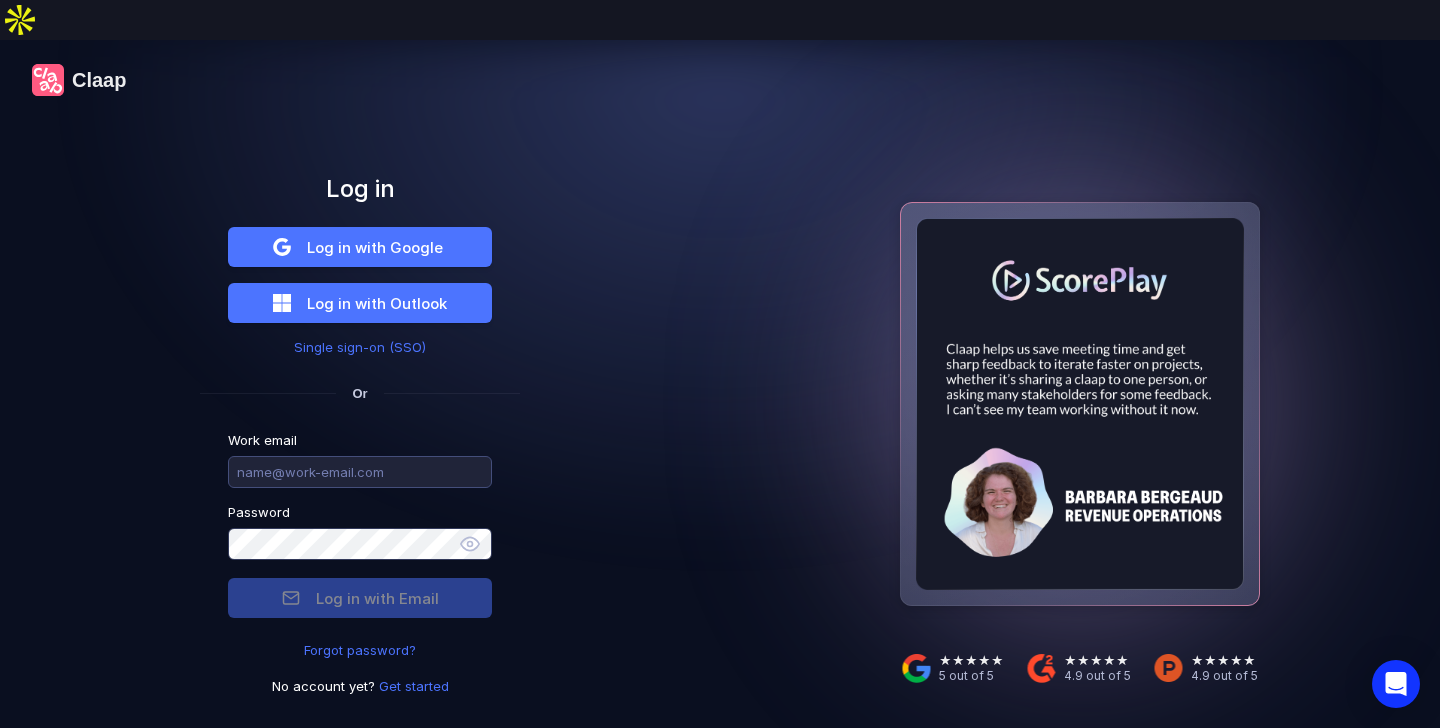 click at bounding box center [360, 472] 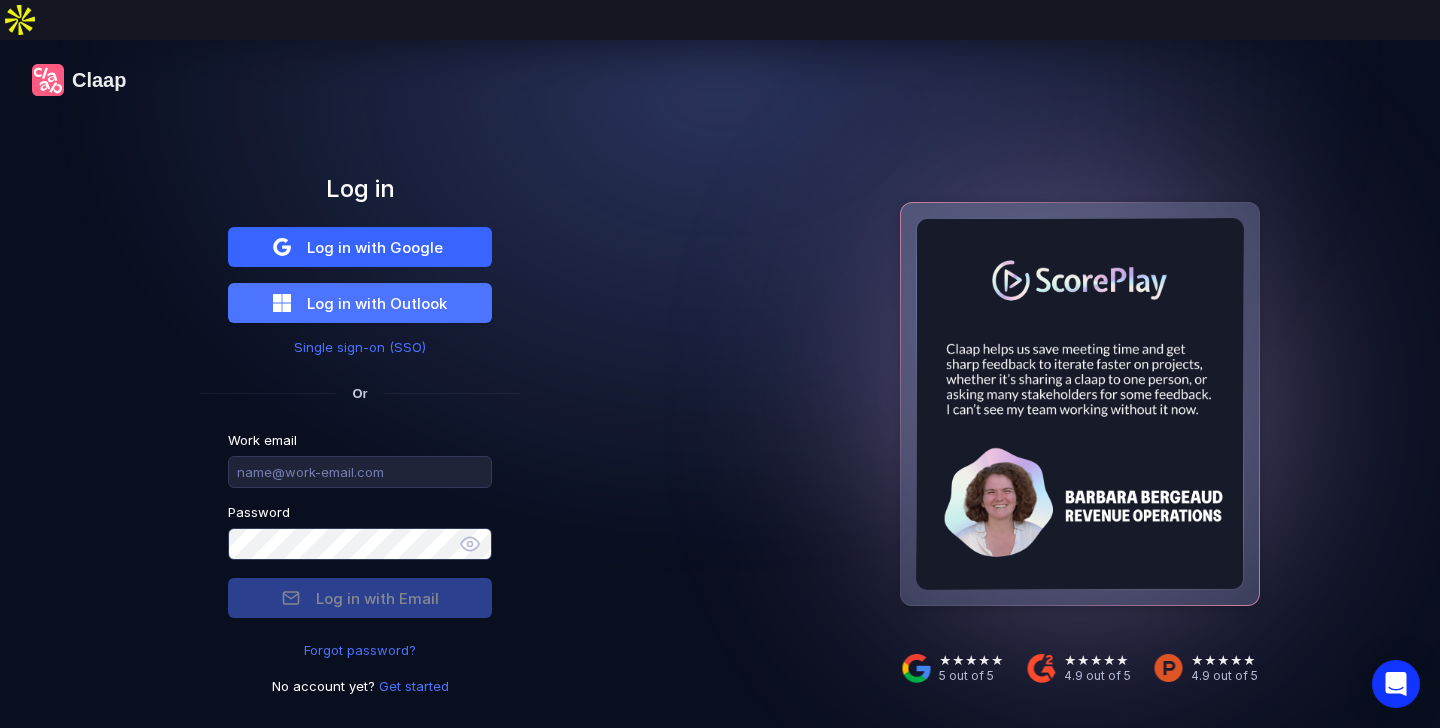 click on "Log in with Google" at bounding box center (375, 247) 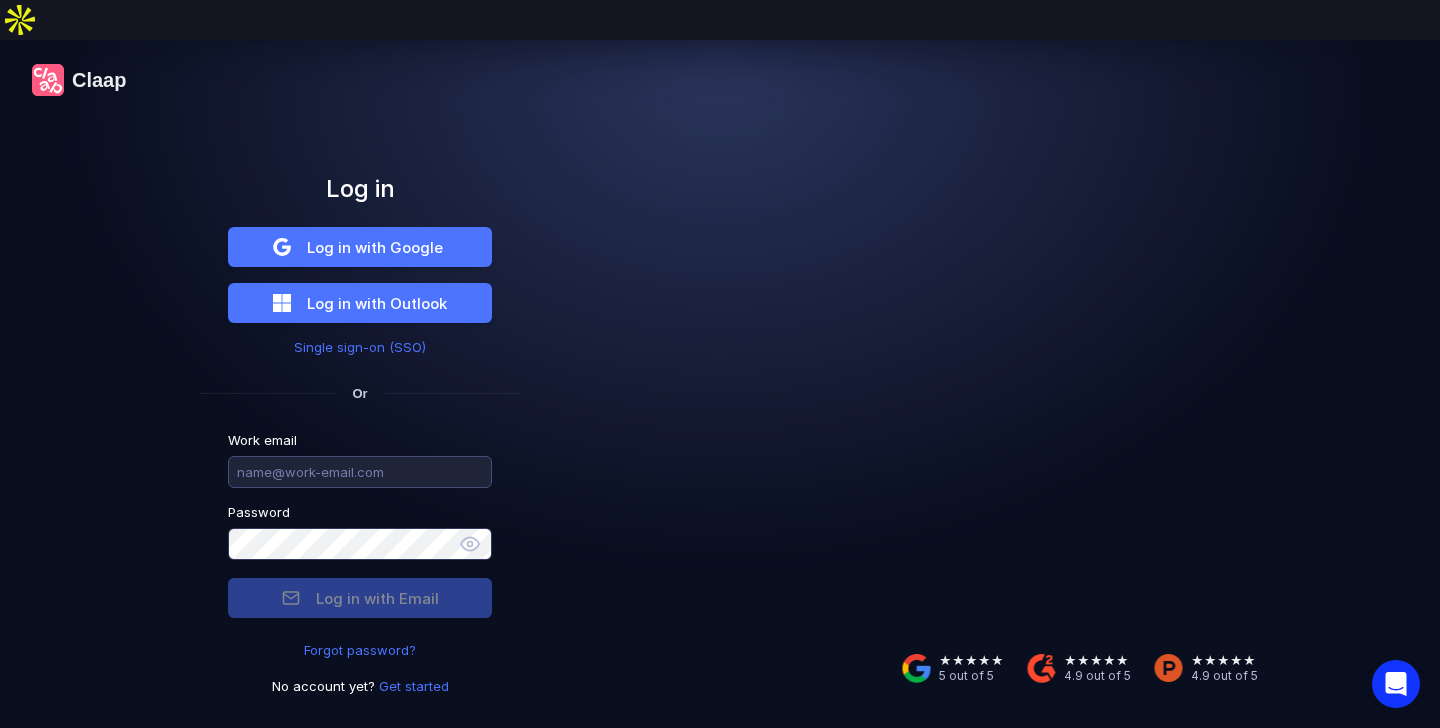 scroll, scrollTop: 0, scrollLeft: 0, axis: both 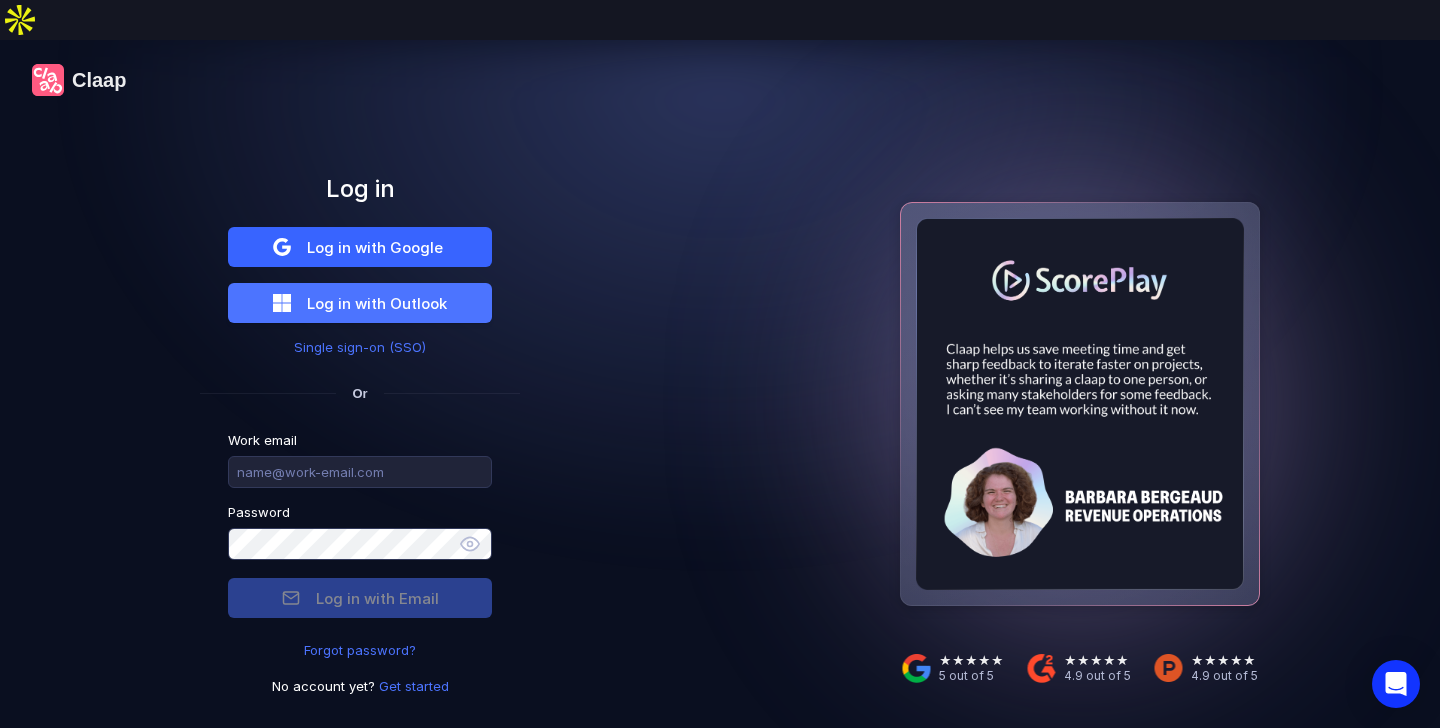 click on "Log in with Google" at bounding box center [375, 247] 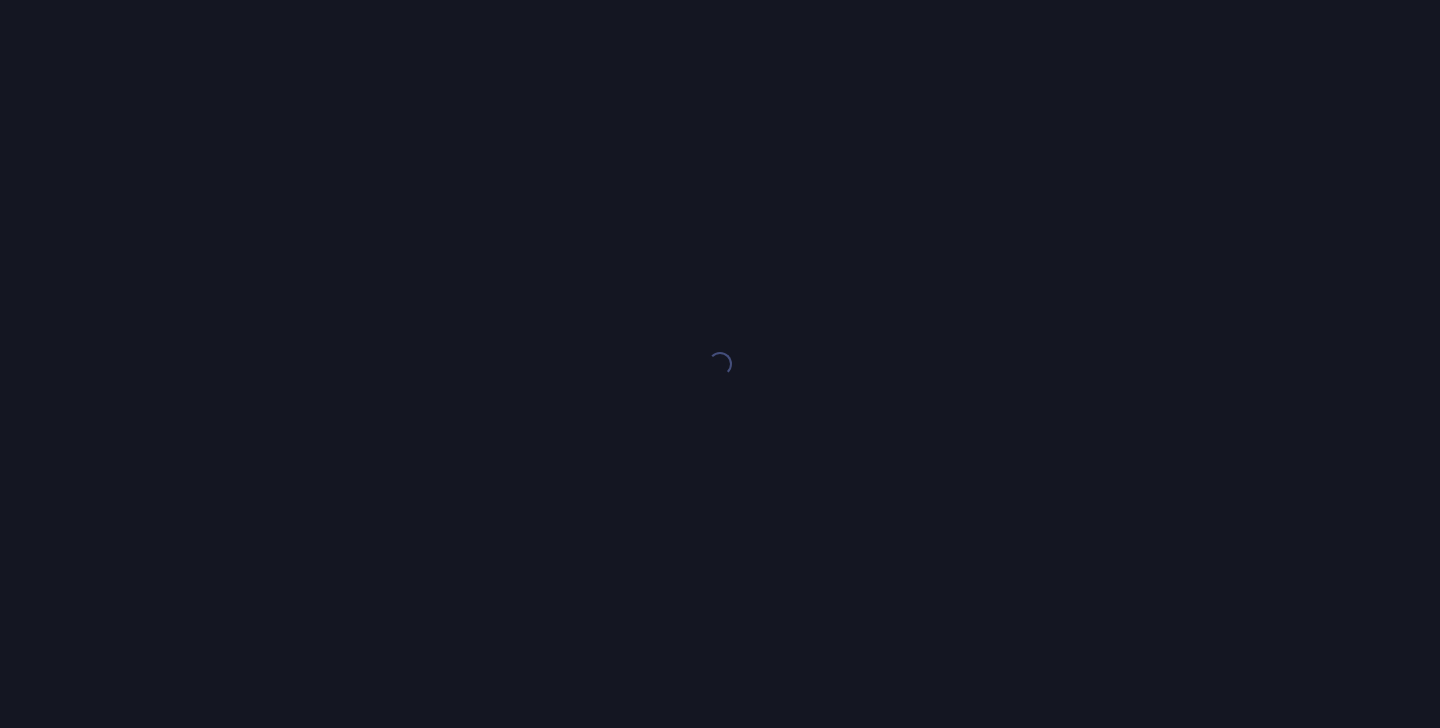 scroll, scrollTop: 0, scrollLeft: 0, axis: both 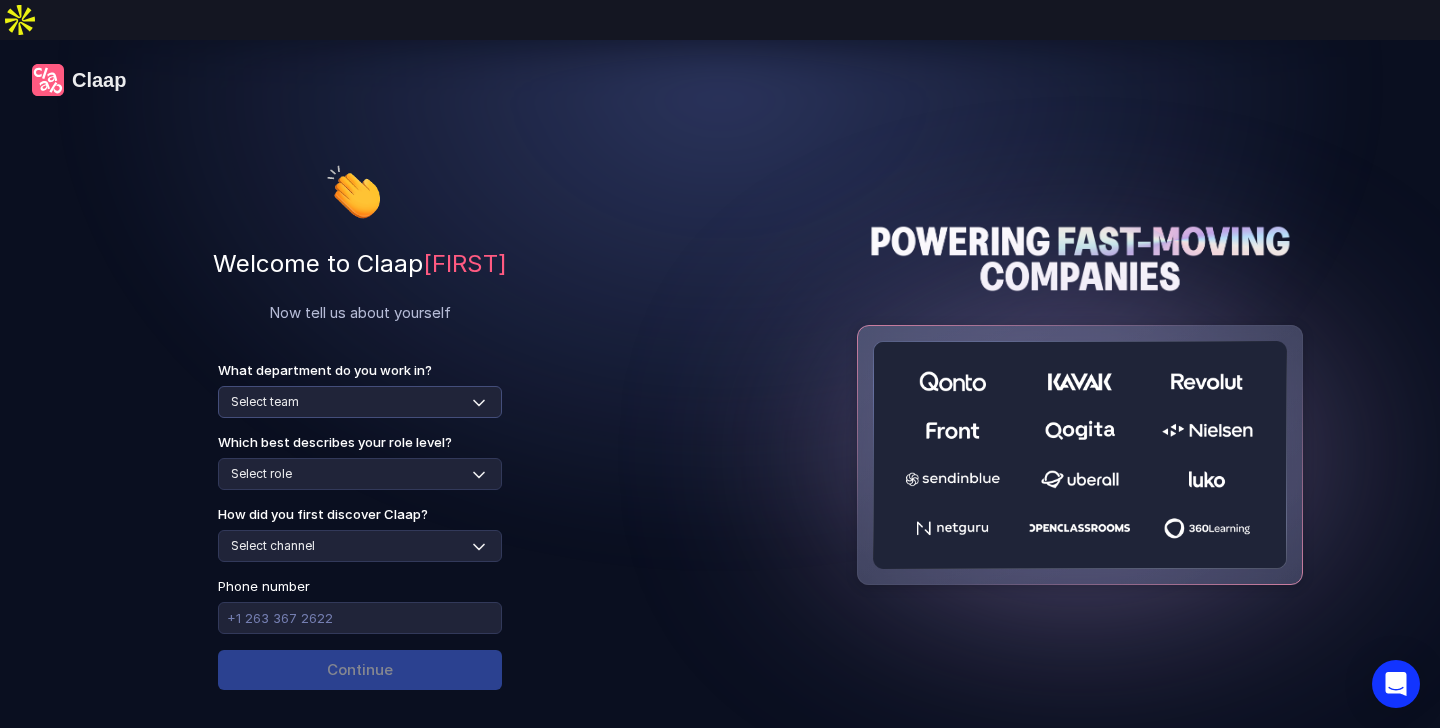 click on "Select team Sales Marketing Operations Customer Support Human Resources Product & Engineering Finance" at bounding box center [360, 402] 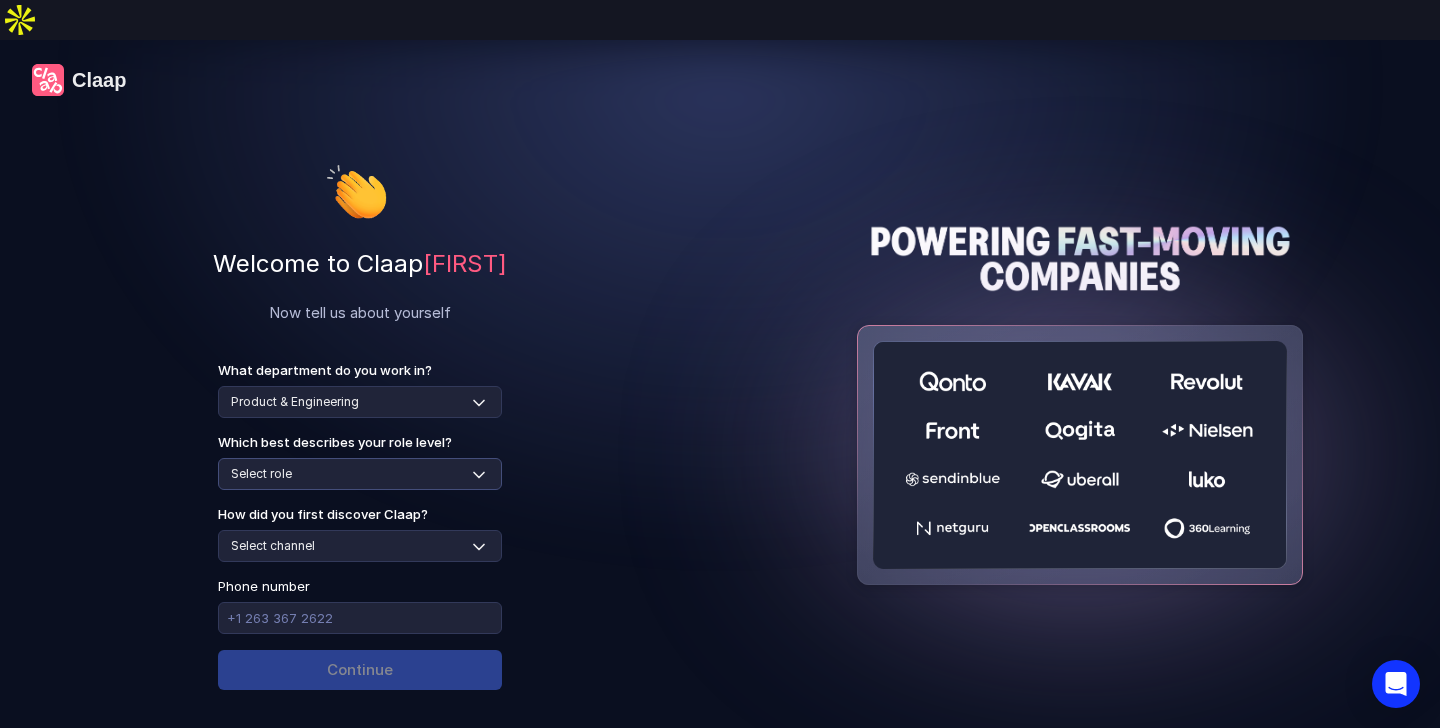 click on "Select role Individual Contributor / Team Member Manager / Team Leader Senior Leadership: Head of, Director, VP, ... Executive / C-suite" at bounding box center [360, 474] 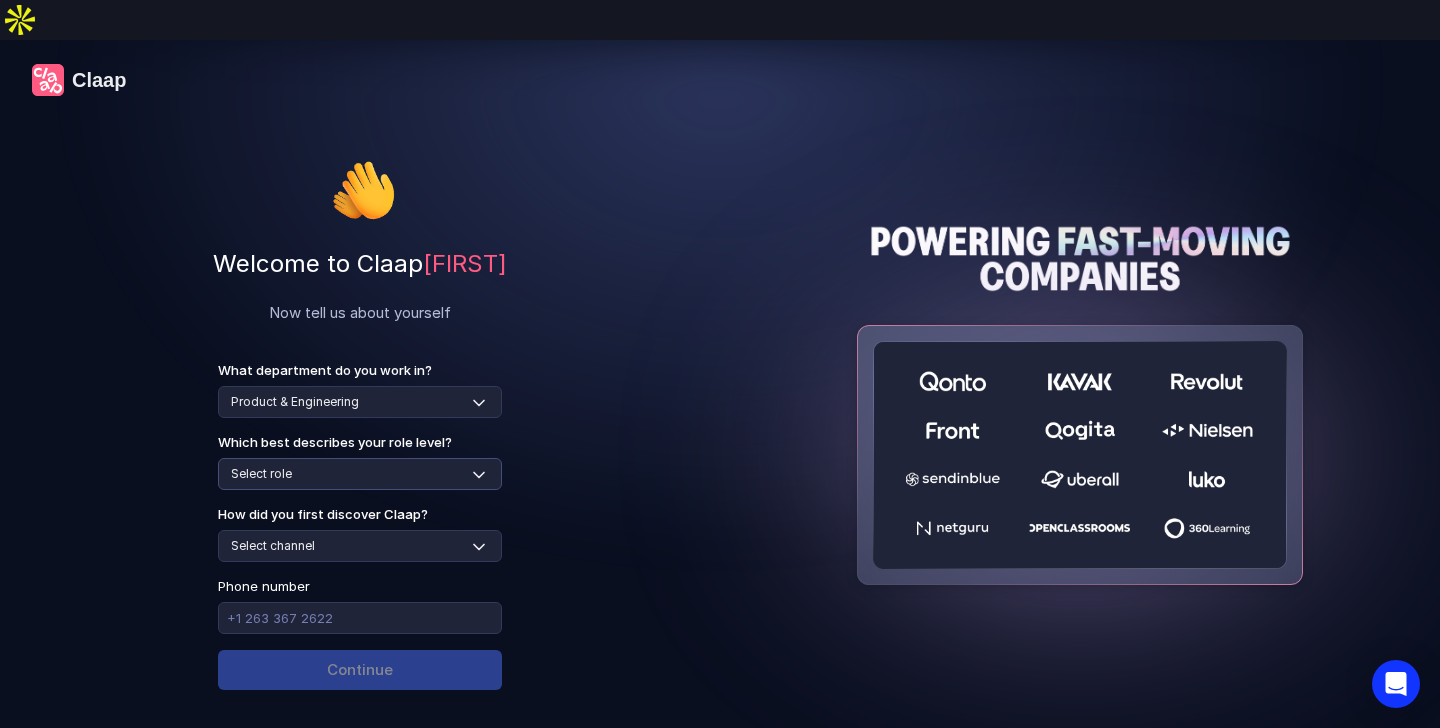select on "individual-contributor" 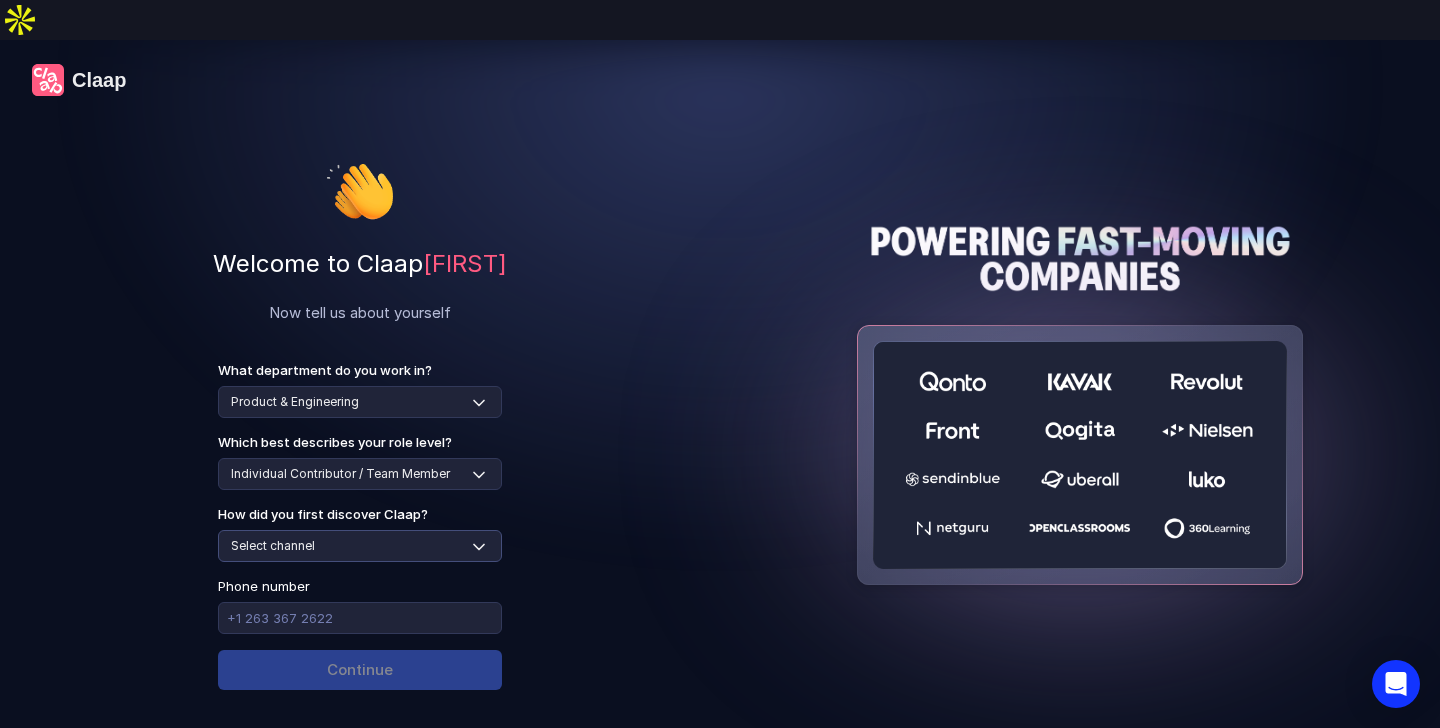 click on "Select channel Social media Youtube or banner advert Claap contacted me Friend or colleague recommendation Someone sent me a video with Claap Podcast or newsletter Google / Web search Product Hunt Other" at bounding box center [360, 546] 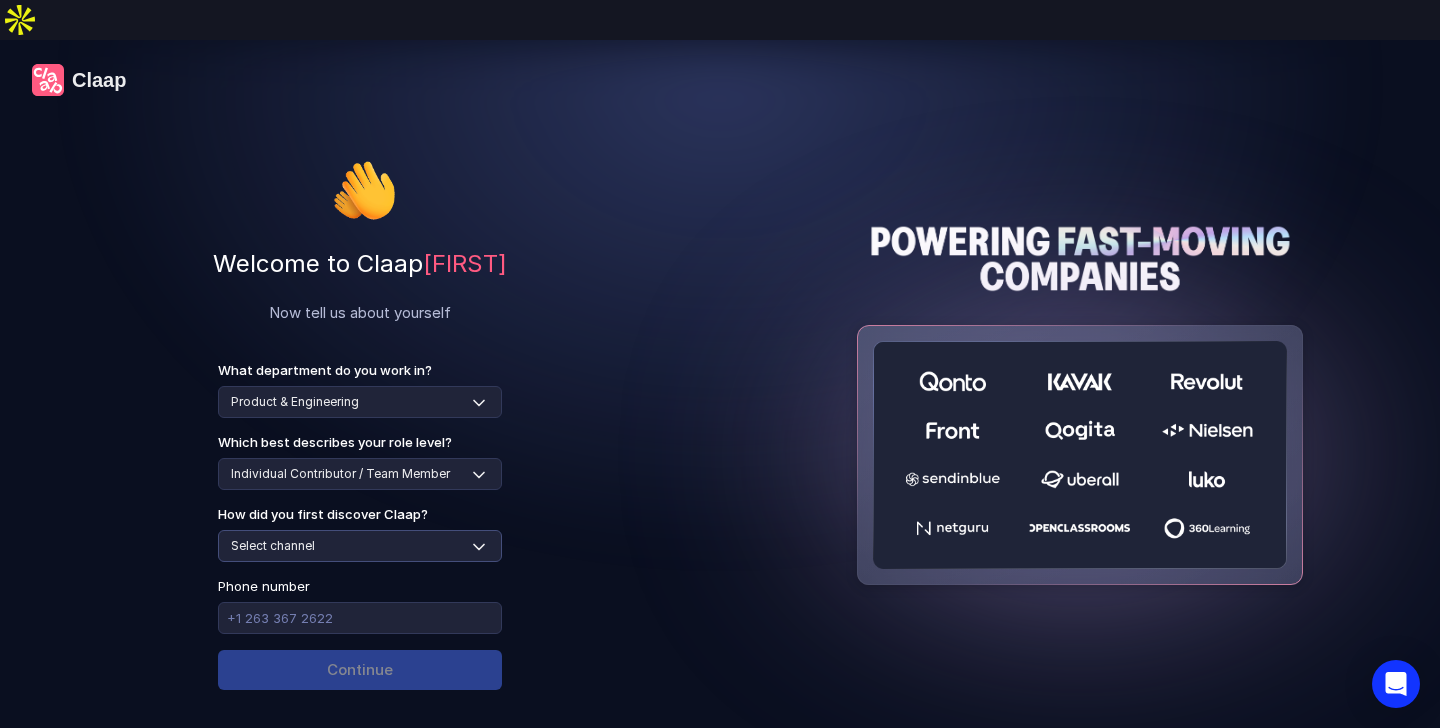 select on "google-web-search" 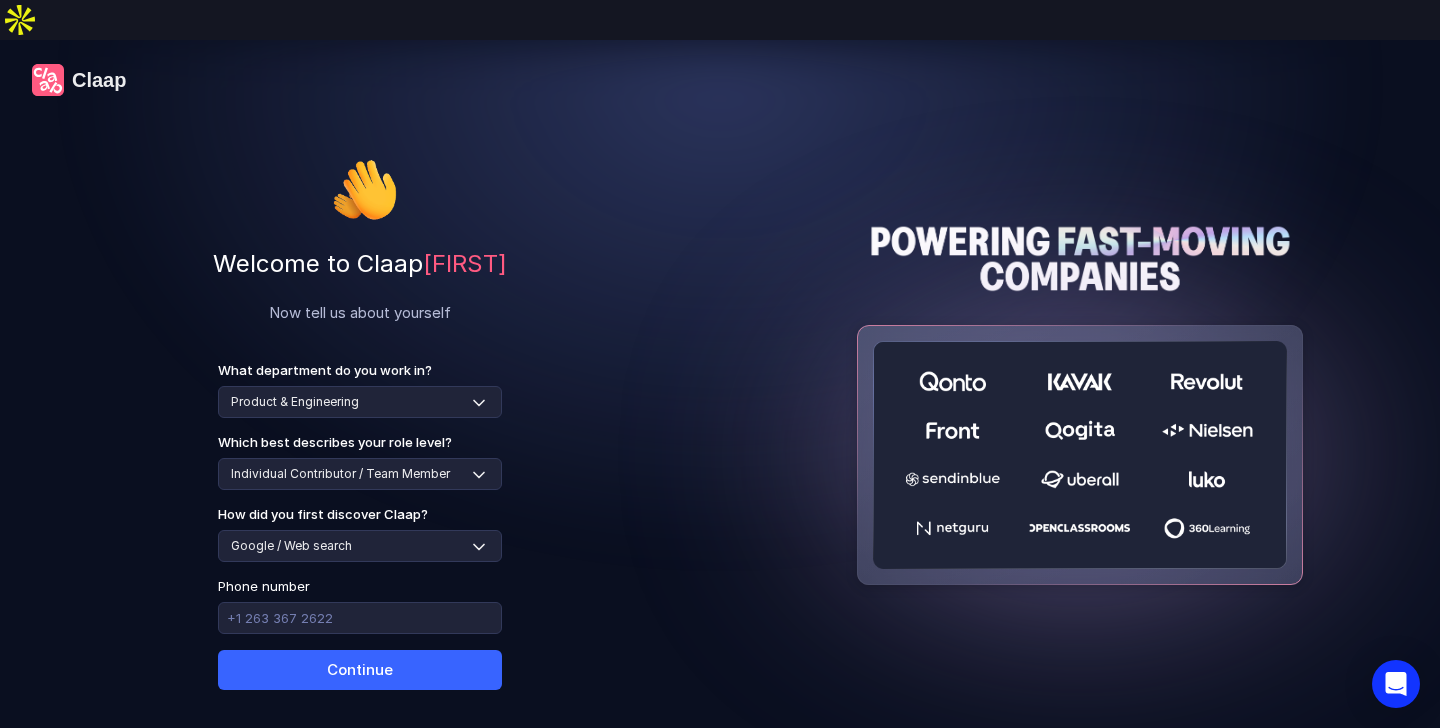 click on "Continue" at bounding box center (360, 670) 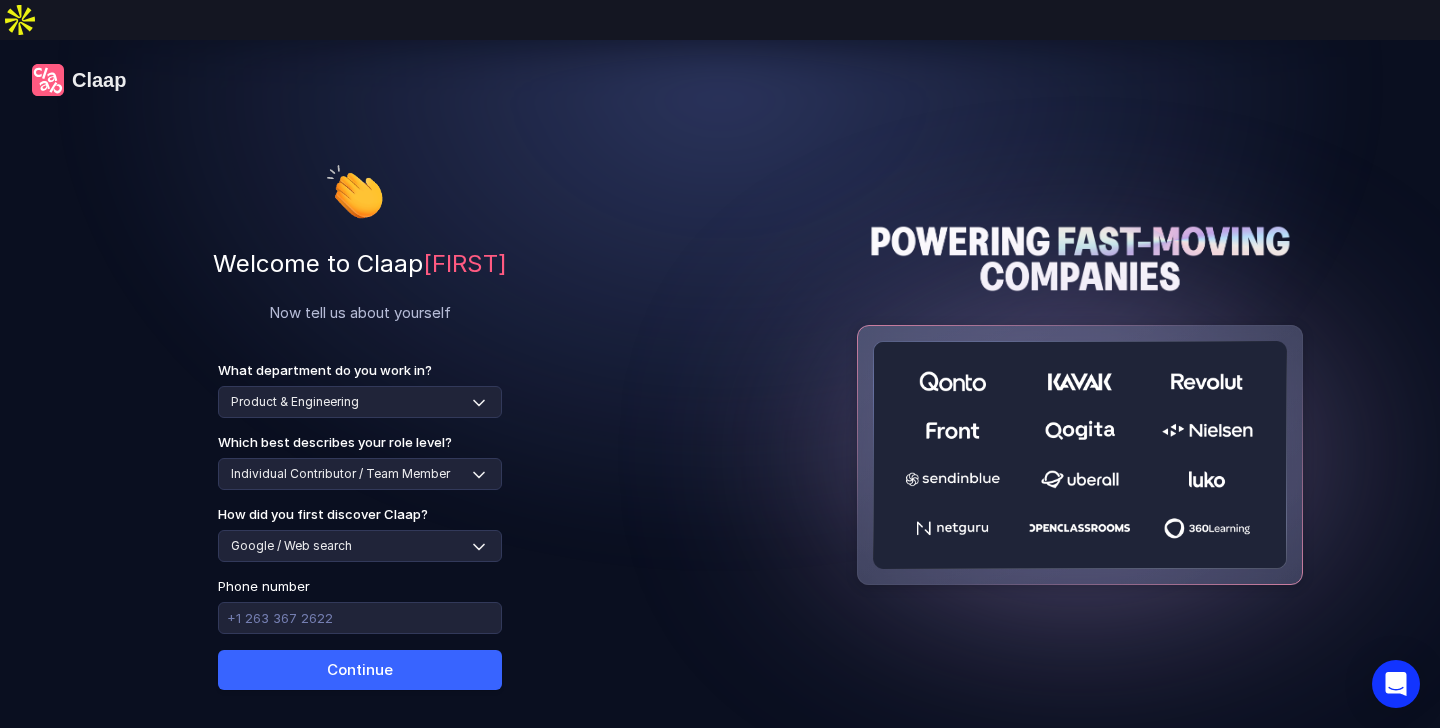 scroll, scrollTop: 0, scrollLeft: 0, axis: both 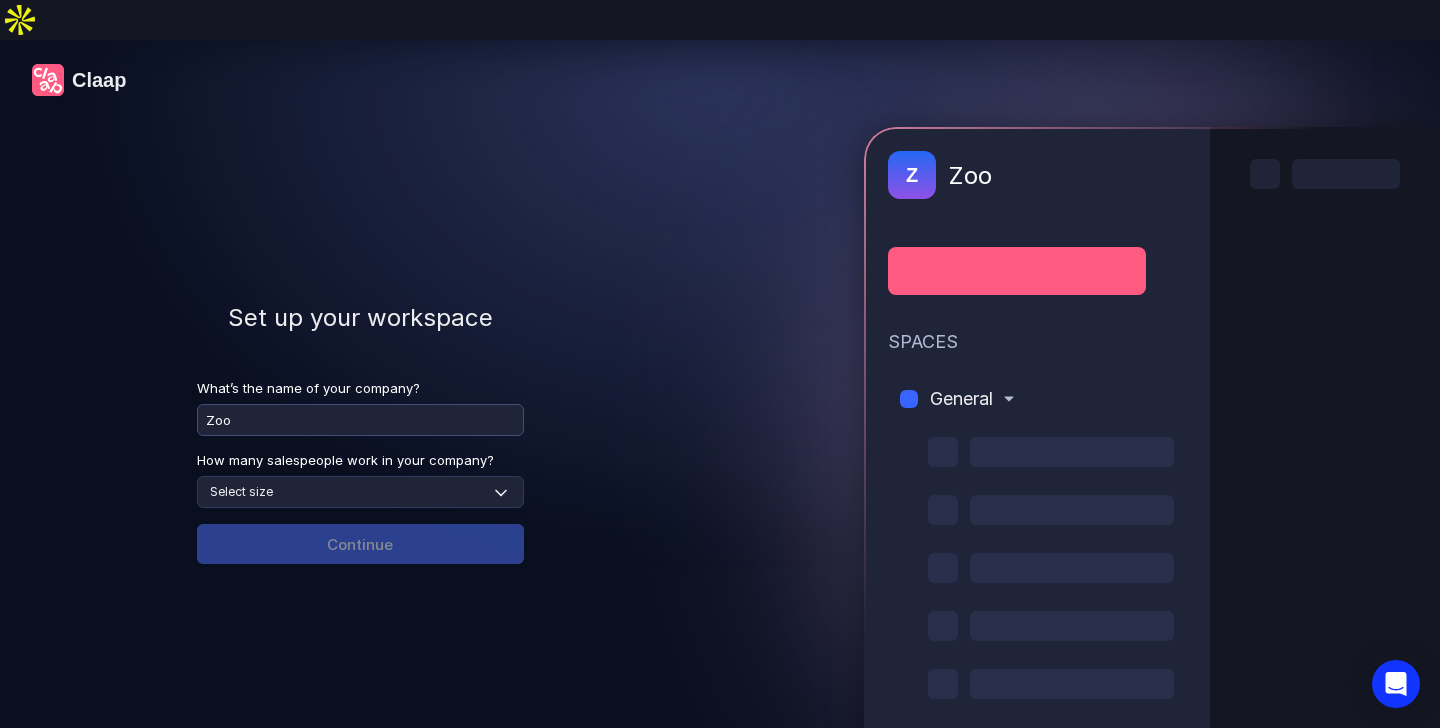 type on "ZoomUX" 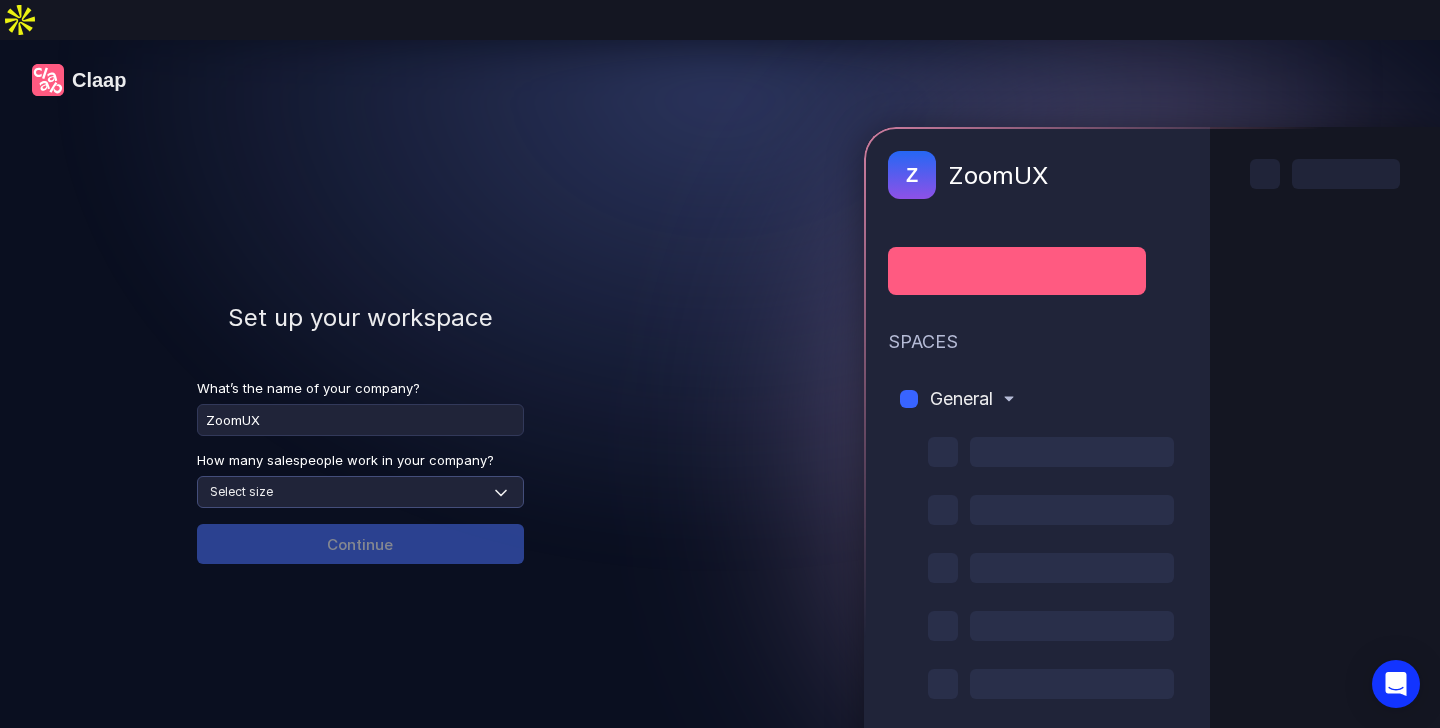 click on "Select size None 1-4 5-30 31-100 101-500 500+" at bounding box center (360, 492) 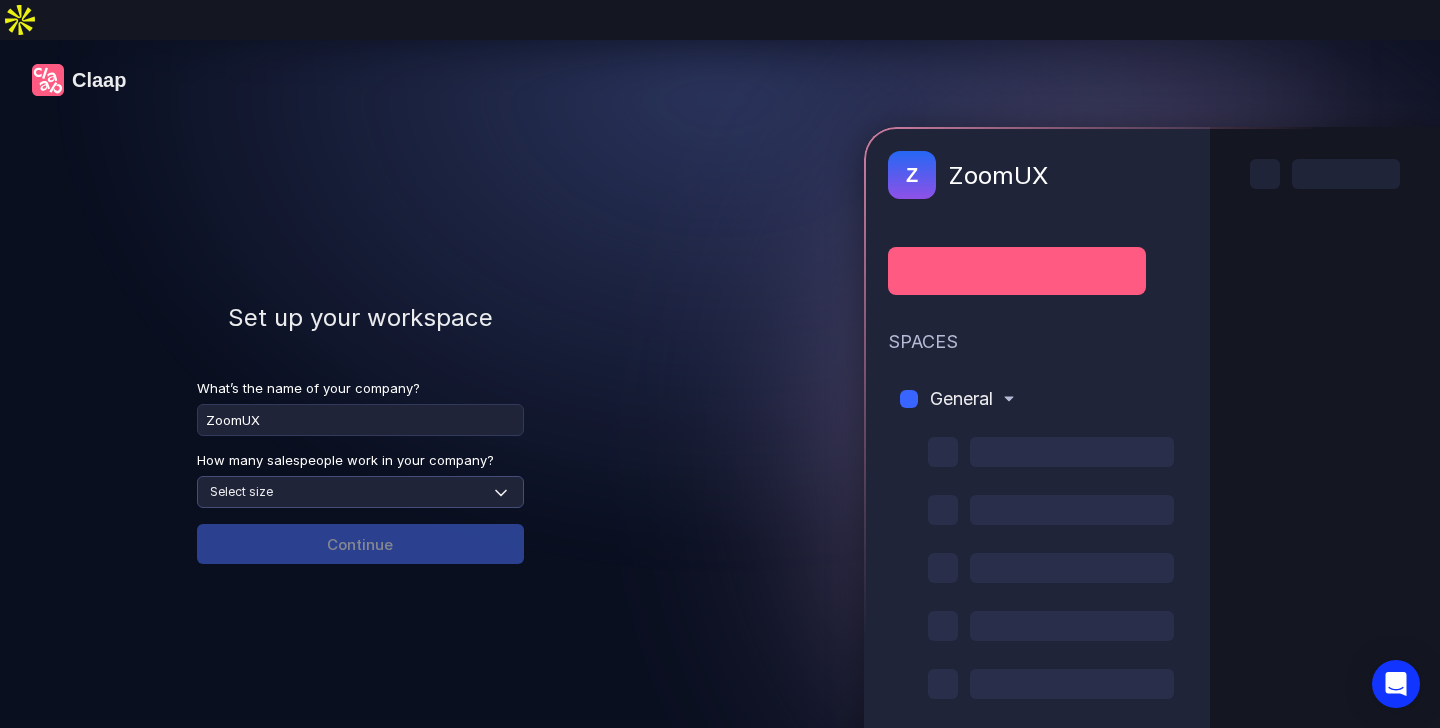 select on "1-4" 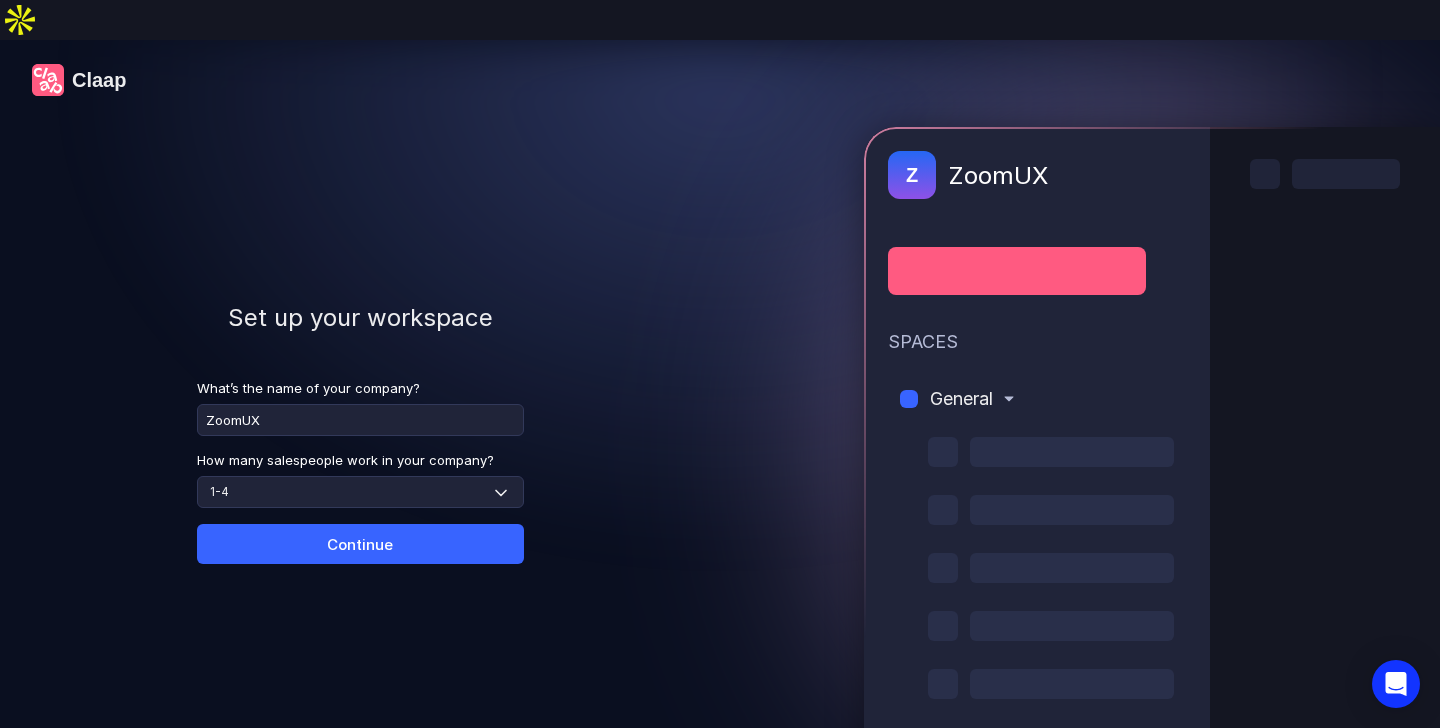 click on "Continue" at bounding box center [360, 544] 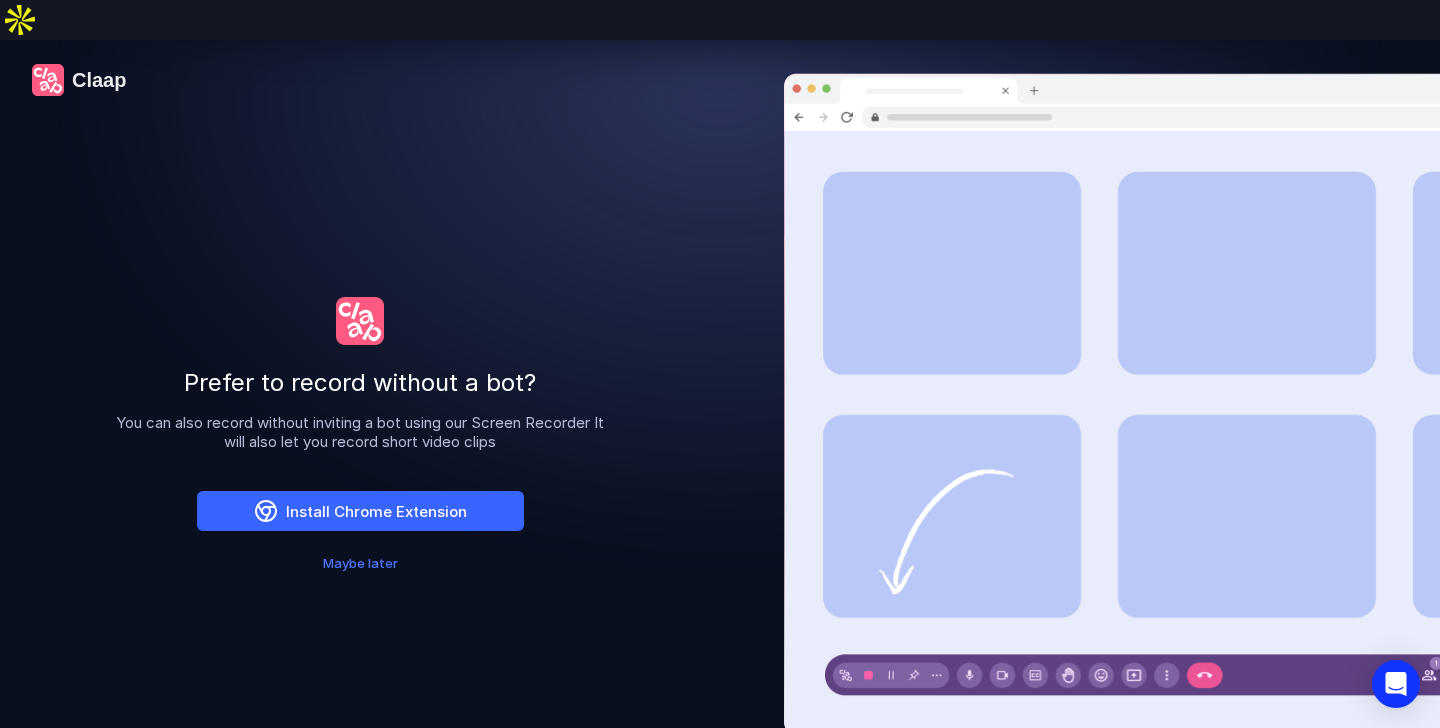click on "Install Chrome Extension" at bounding box center (360, 511) 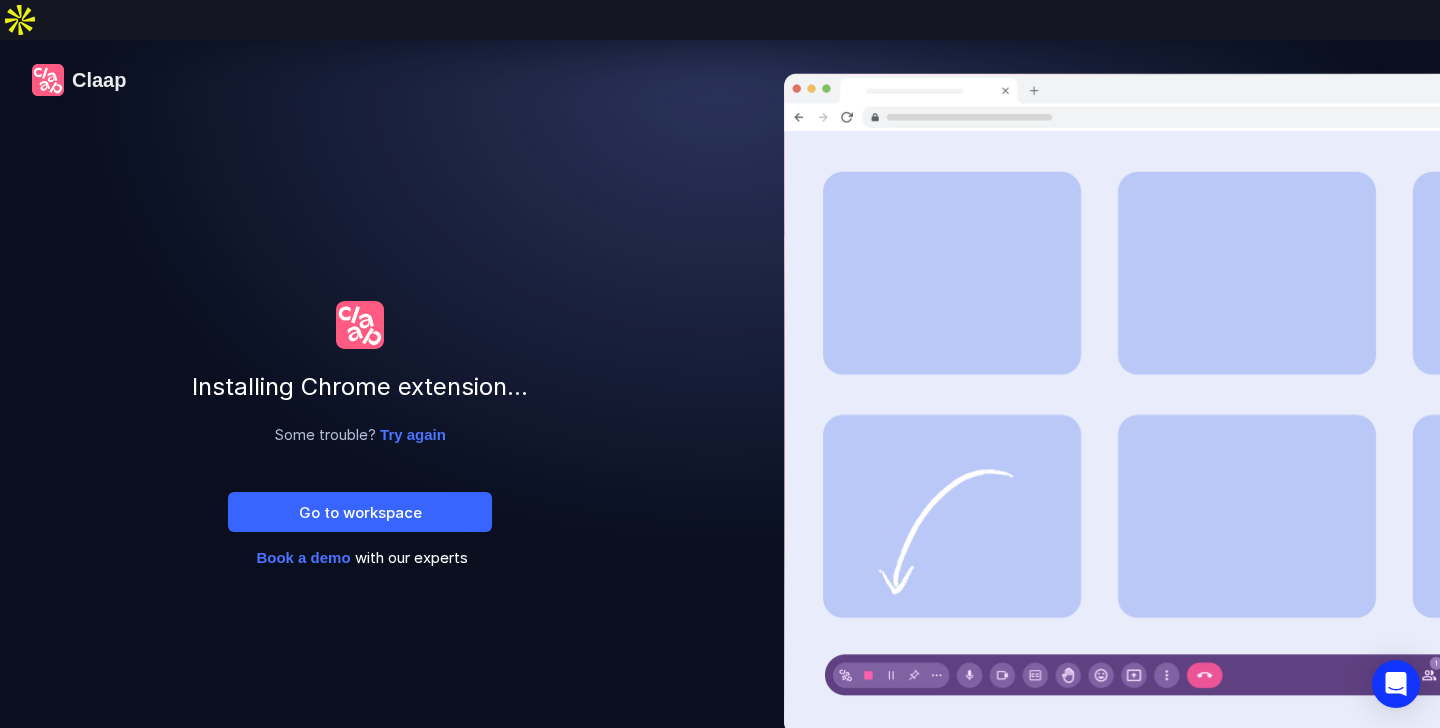 click on "Go to workspace" at bounding box center [360, 512] 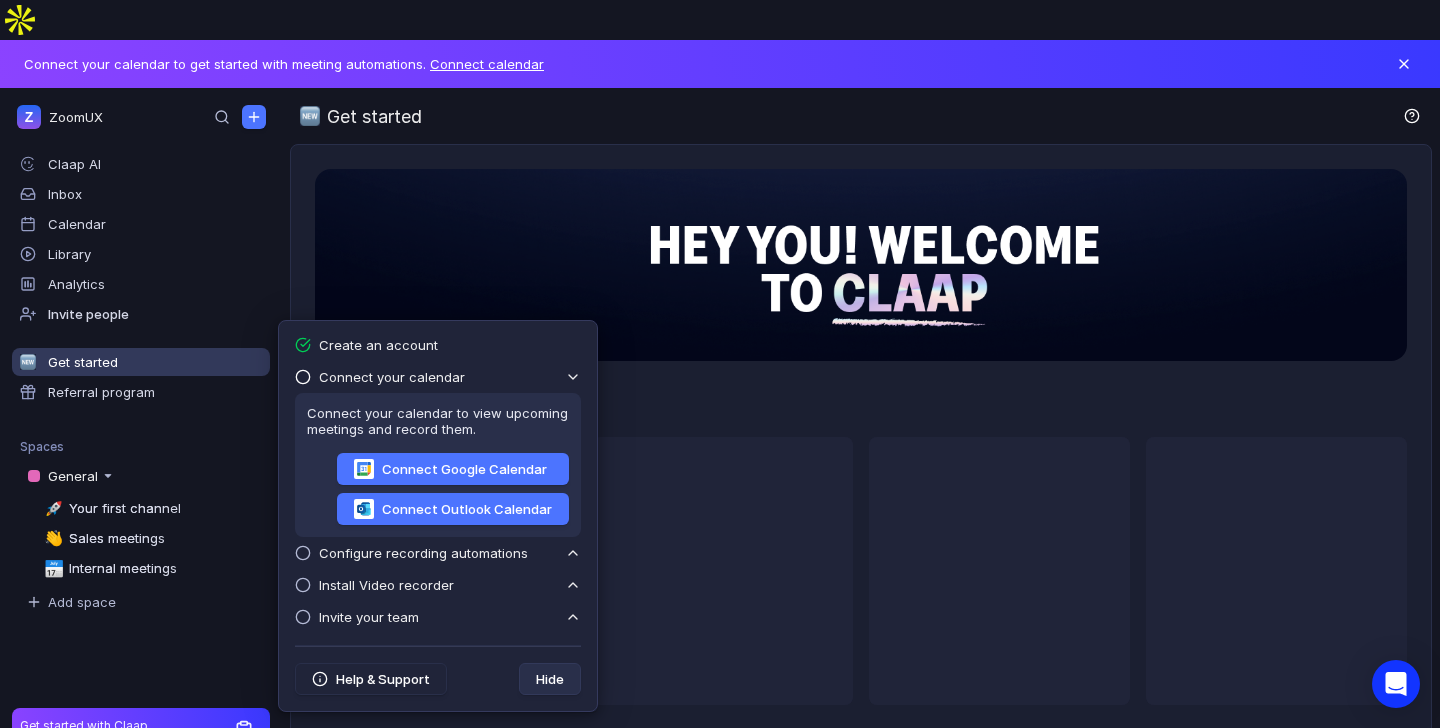 scroll, scrollTop: 0, scrollLeft: 0, axis: both 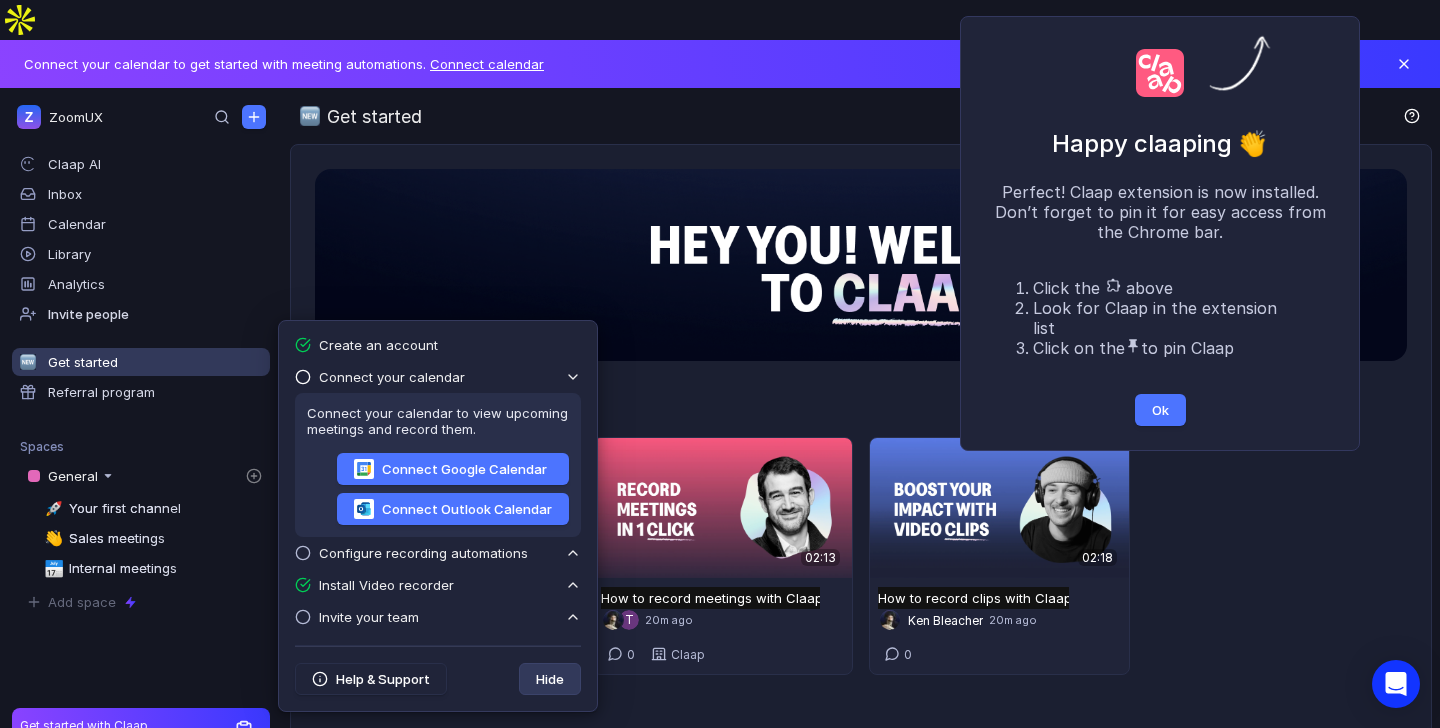 click on "Hide" at bounding box center (550, 679) 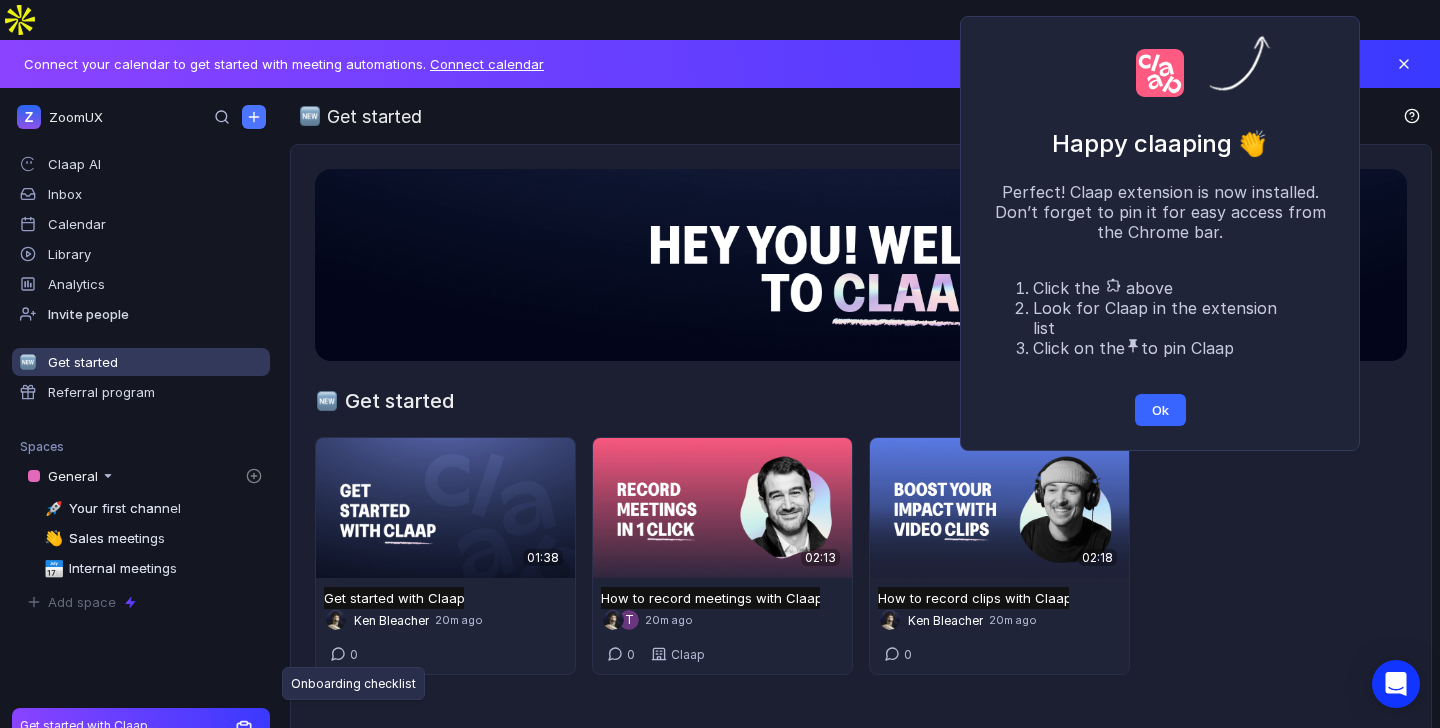 click on "Ok" at bounding box center [1160, 410] 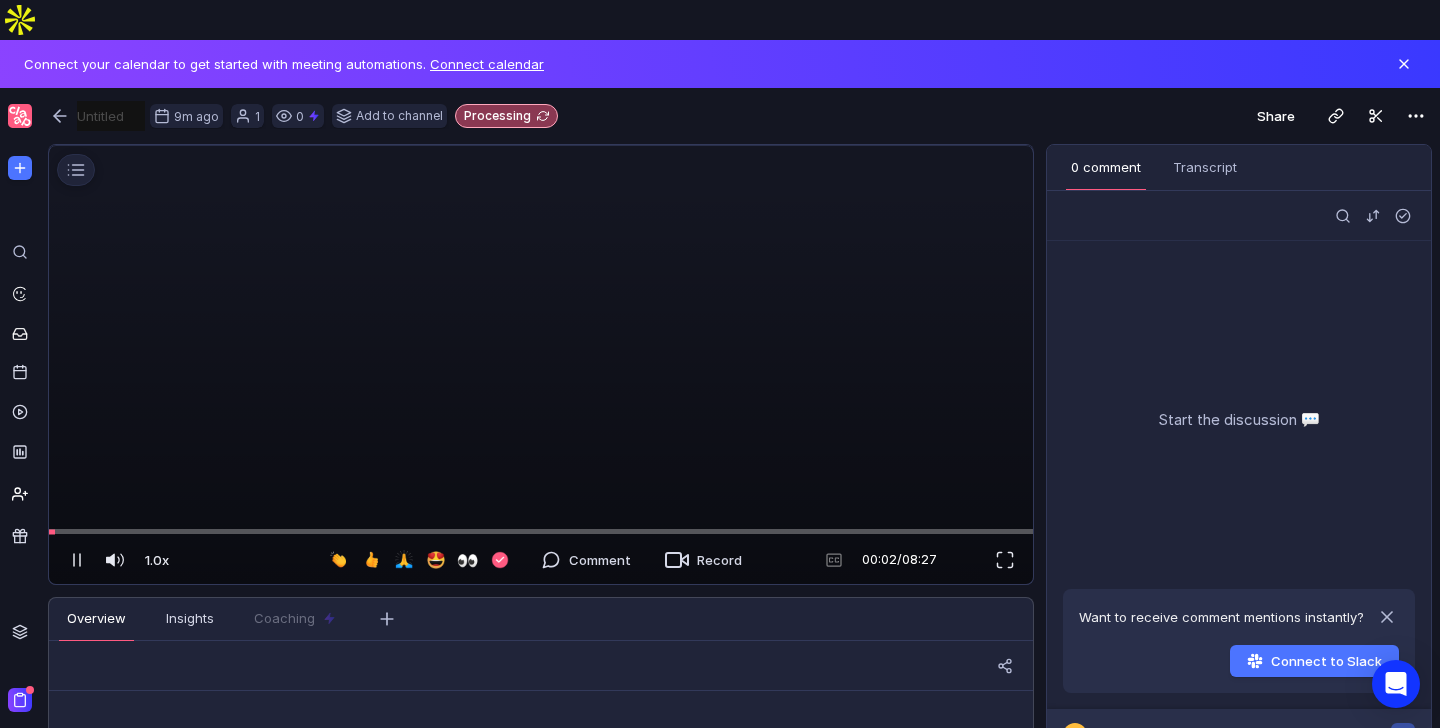 scroll, scrollTop: 0, scrollLeft: 0, axis: both 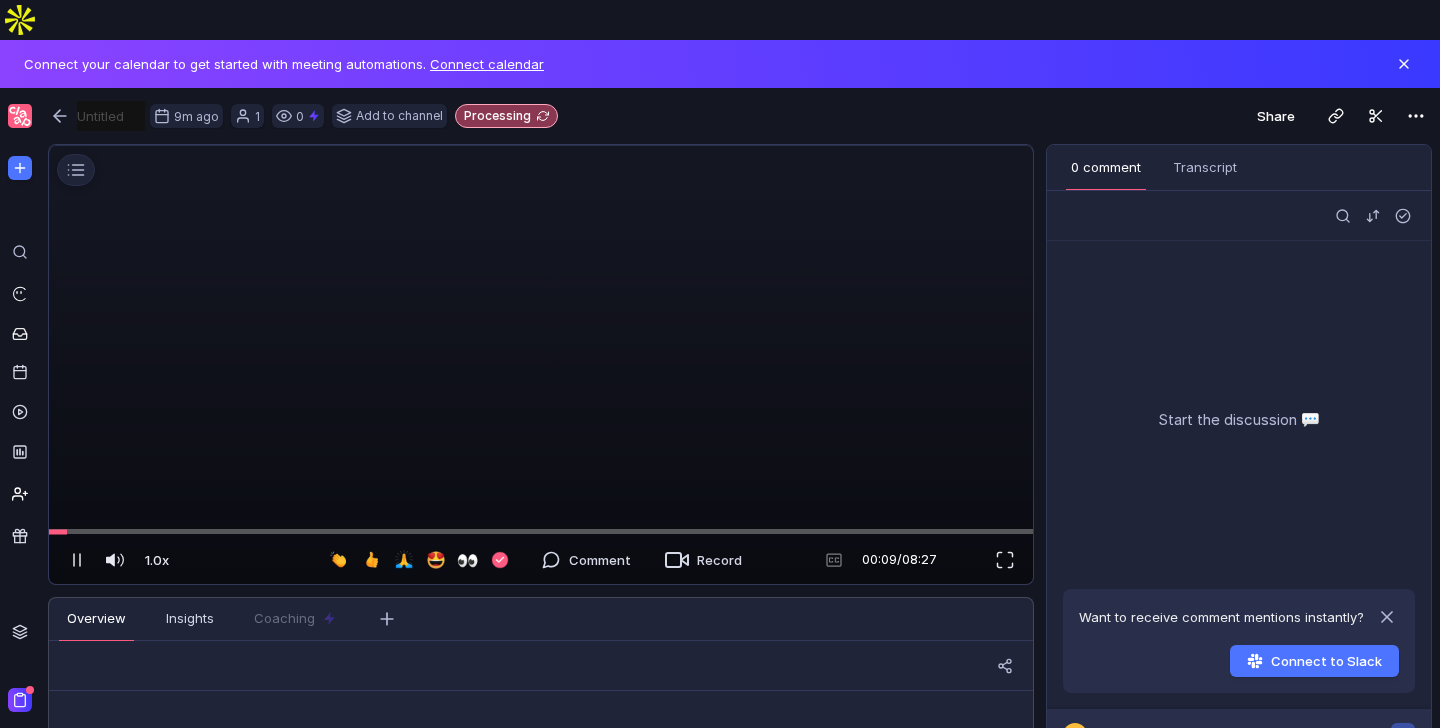 click at bounding box center (533, 146) 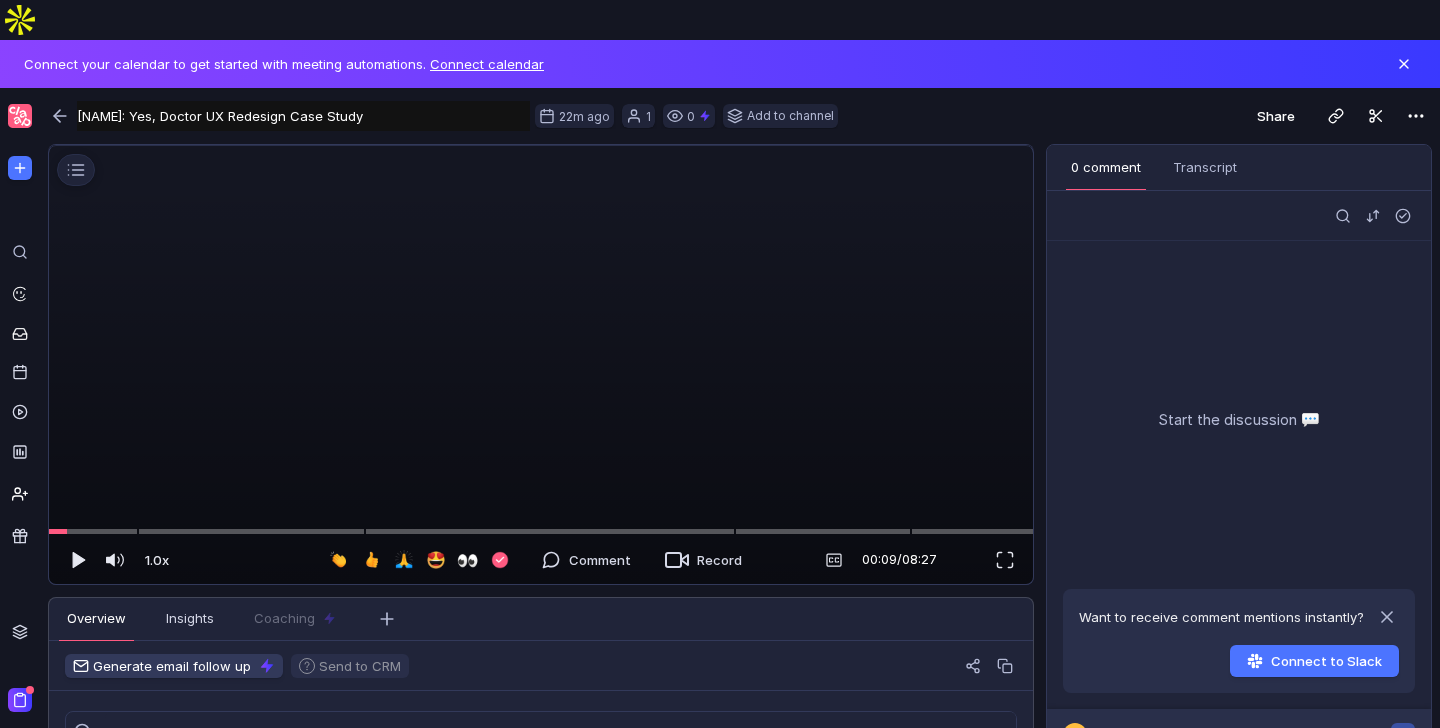 click at bounding box center (533, 146) 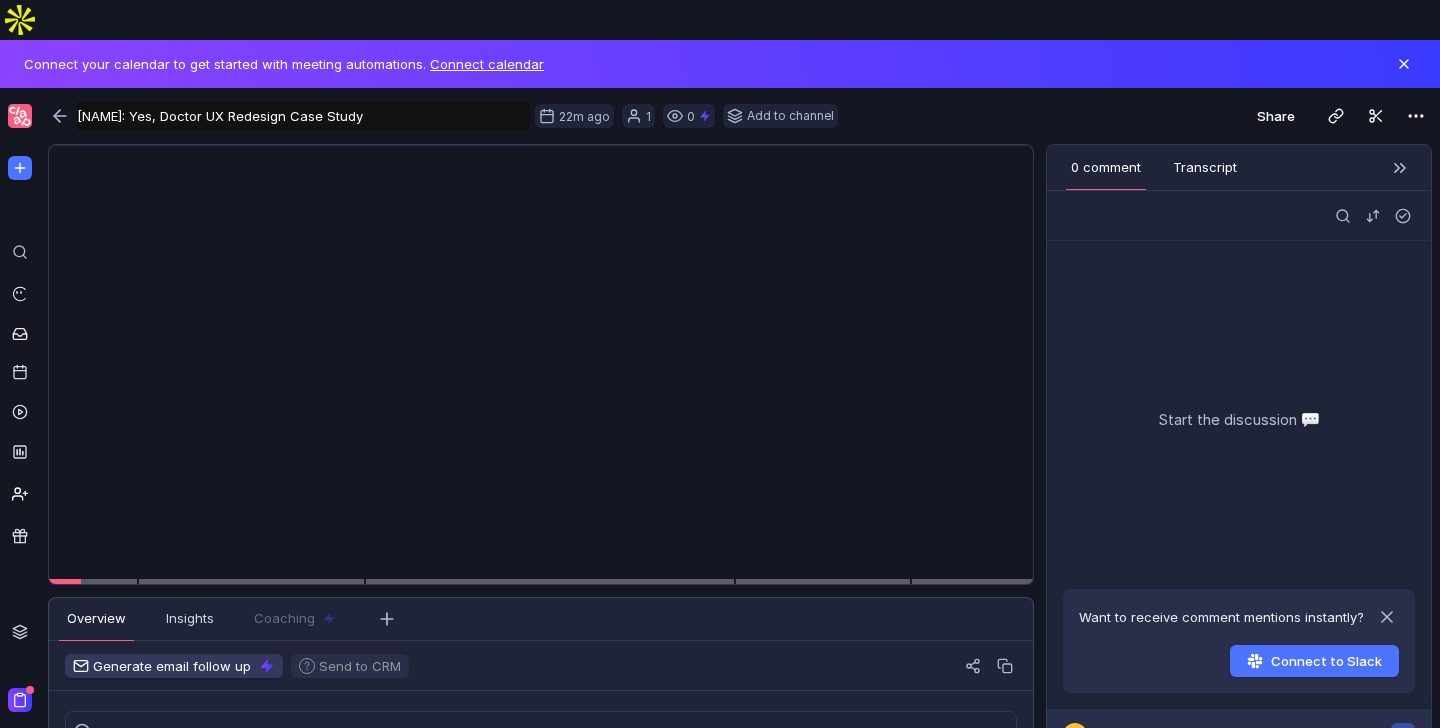 click on "Transcript" at bounding box center [1205, 167] 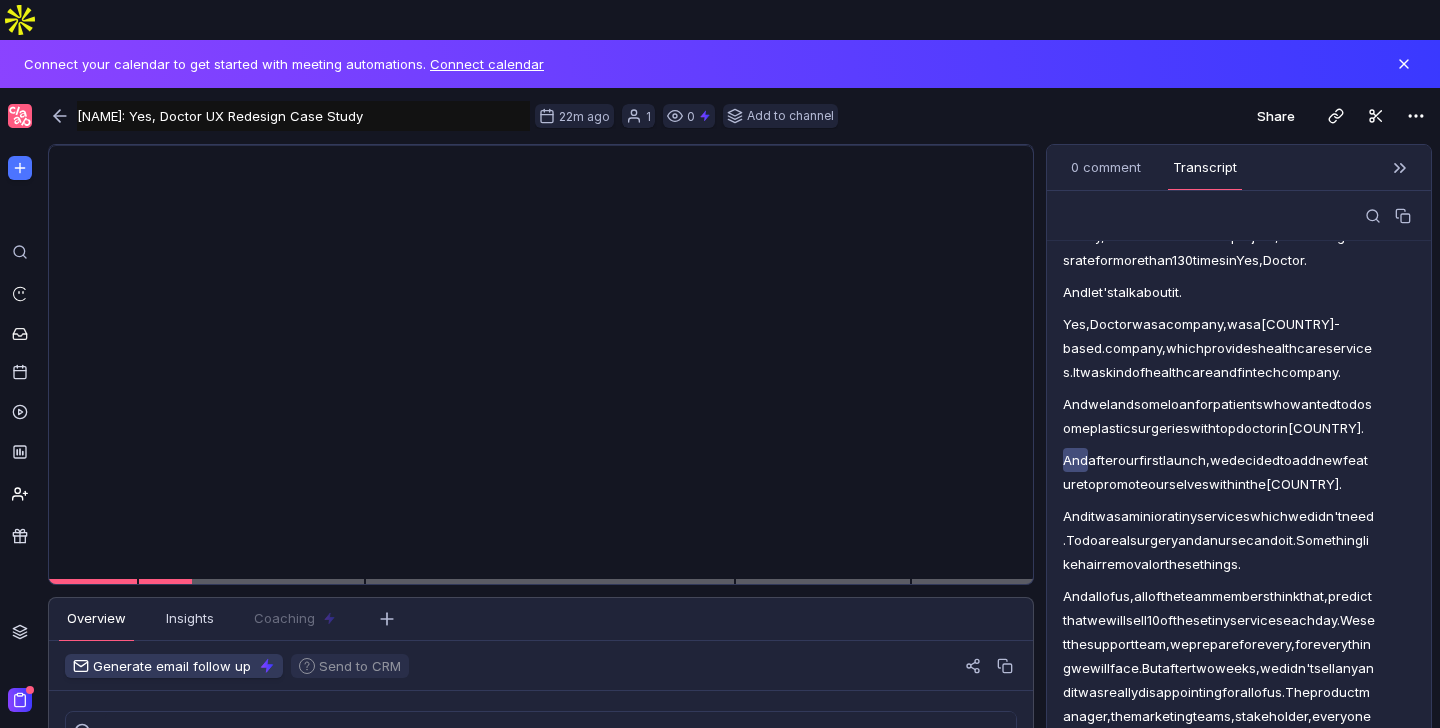 scroll, scrollTop: 325, scrollLeft: 0, axis: vertical 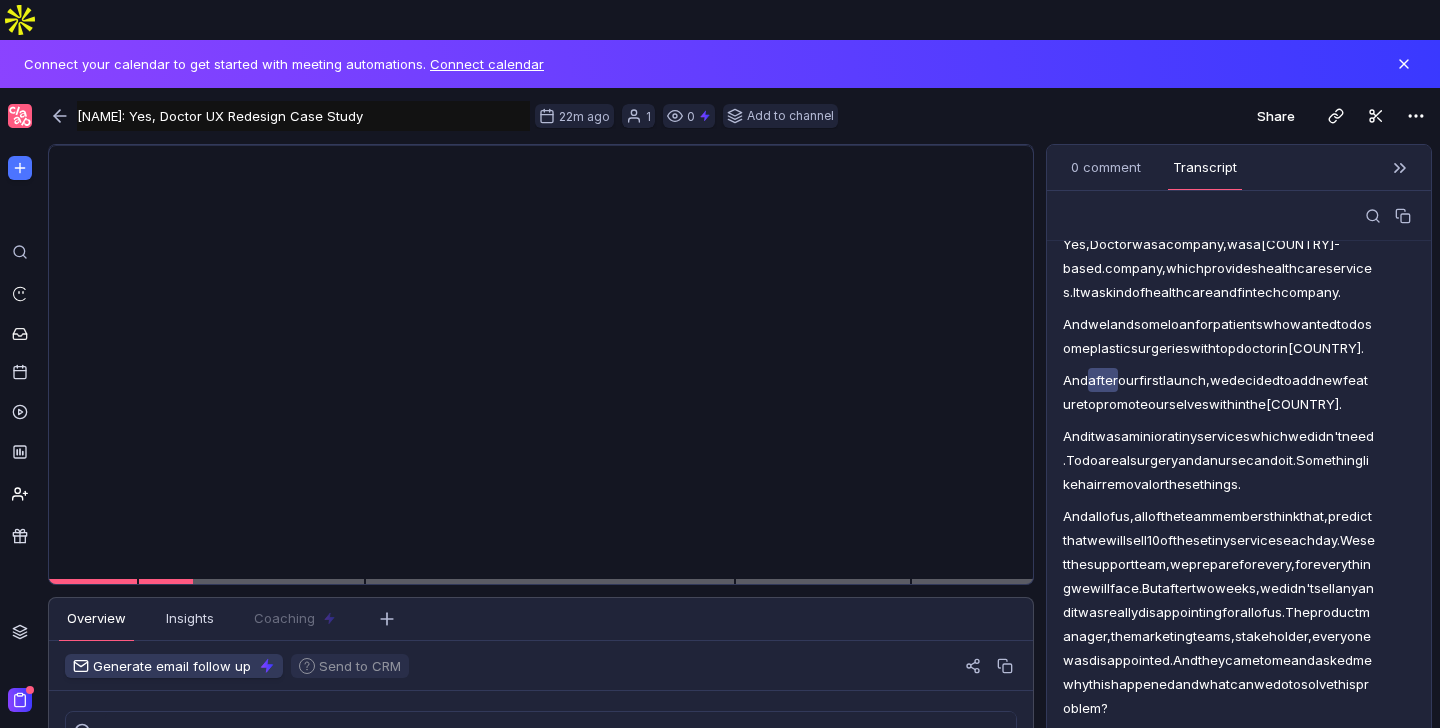 type 